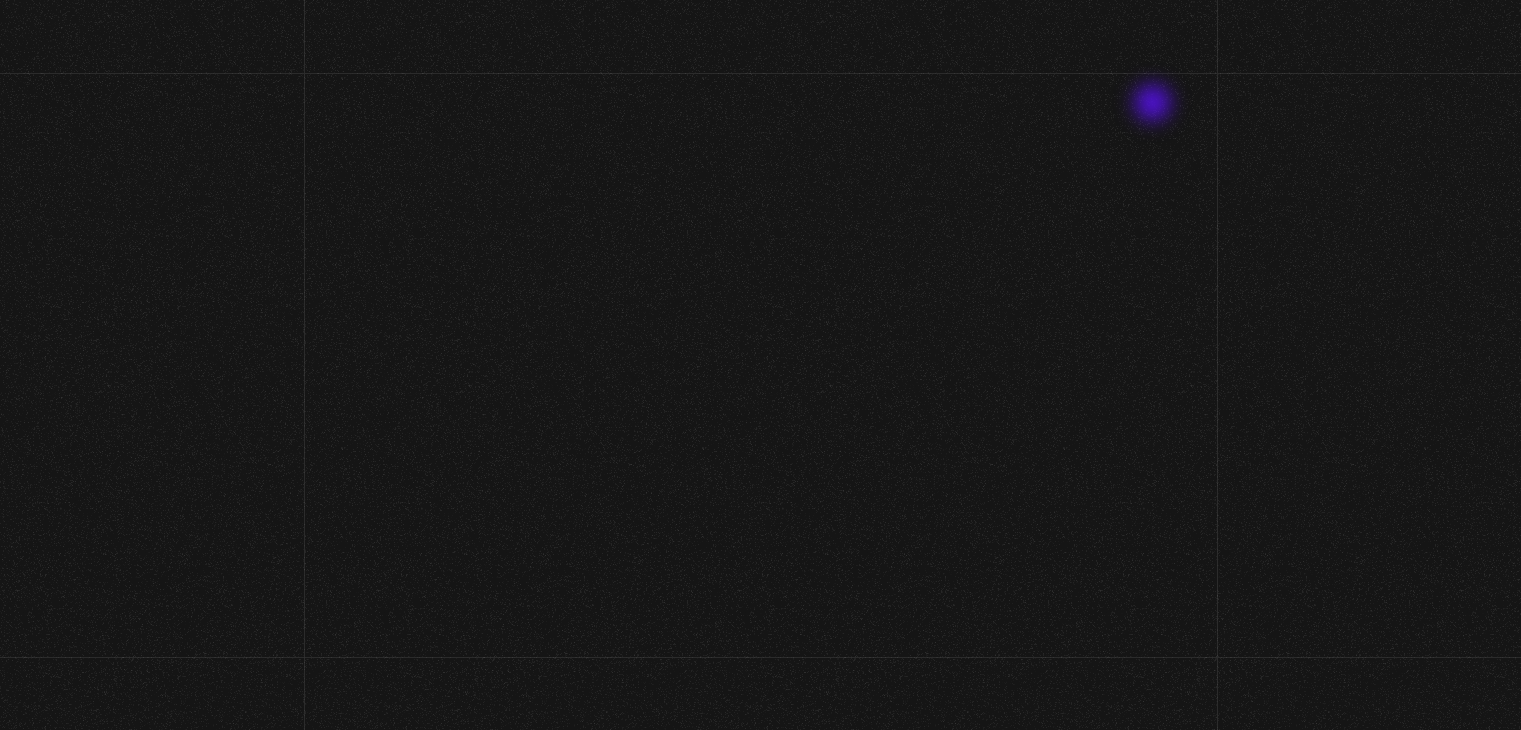 scroll, scrollTop: 0, scrollLeft: 0, axis: both 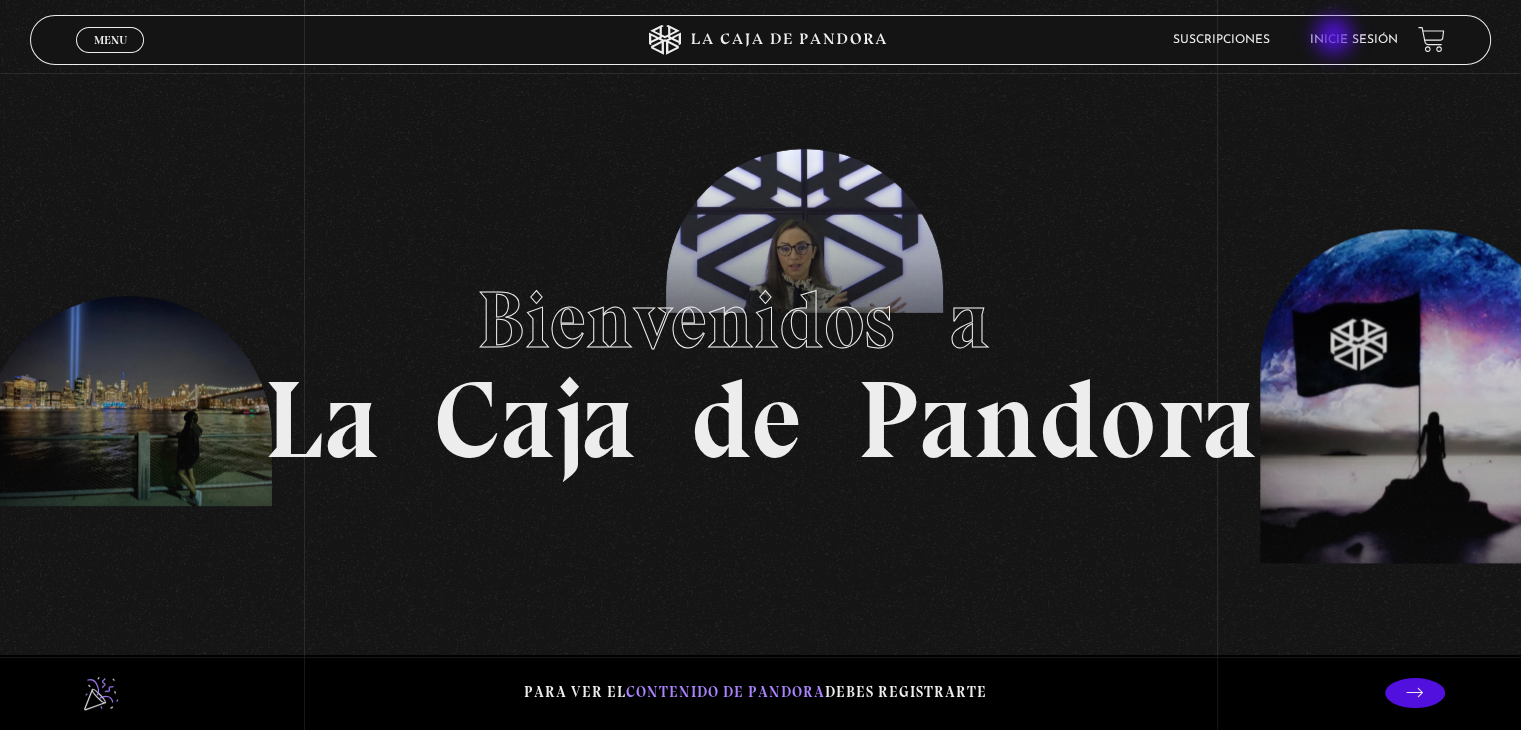 click on "Inicie sesión" at bounding box center [1354, 40] 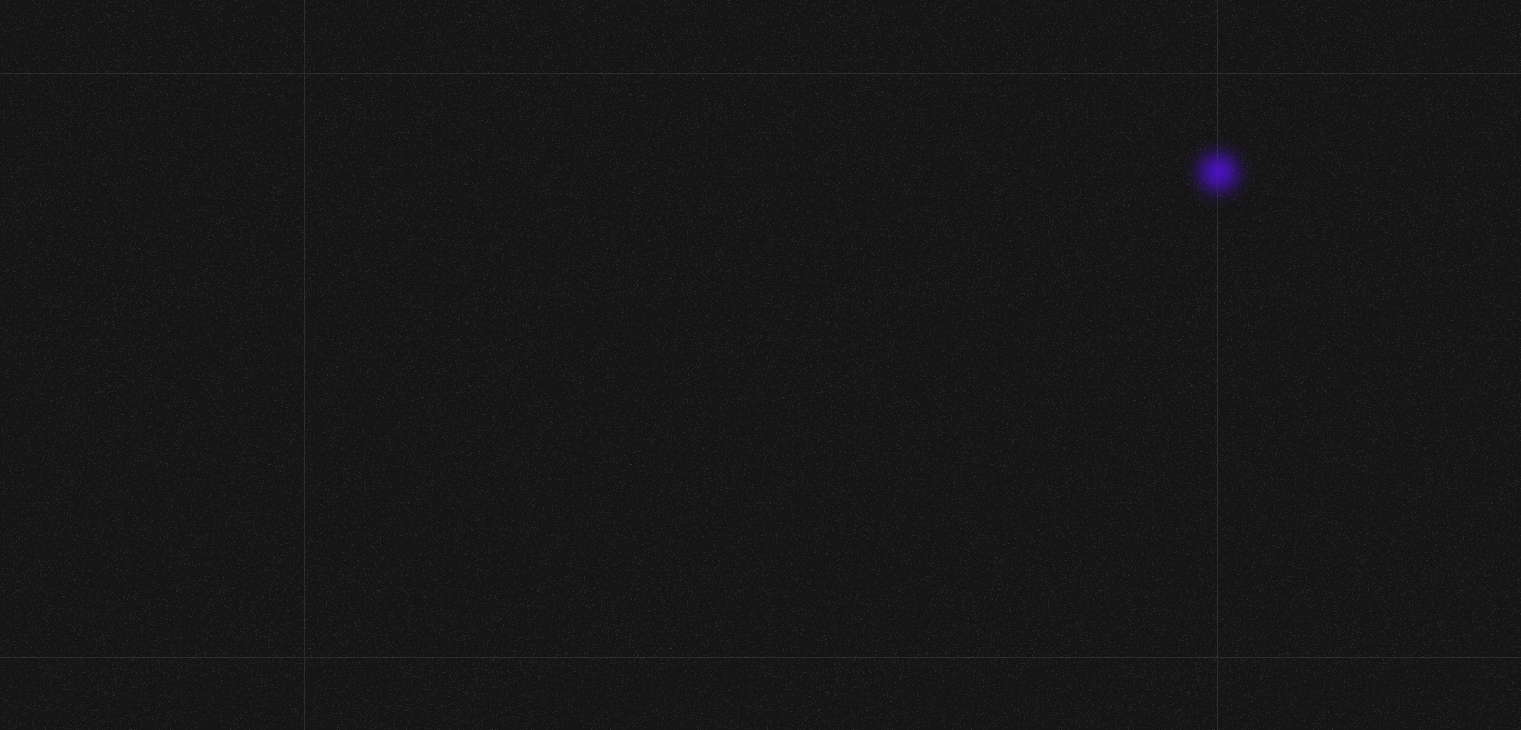 scroll, scrollTop: 0, scrollLeft: 0, axis: both 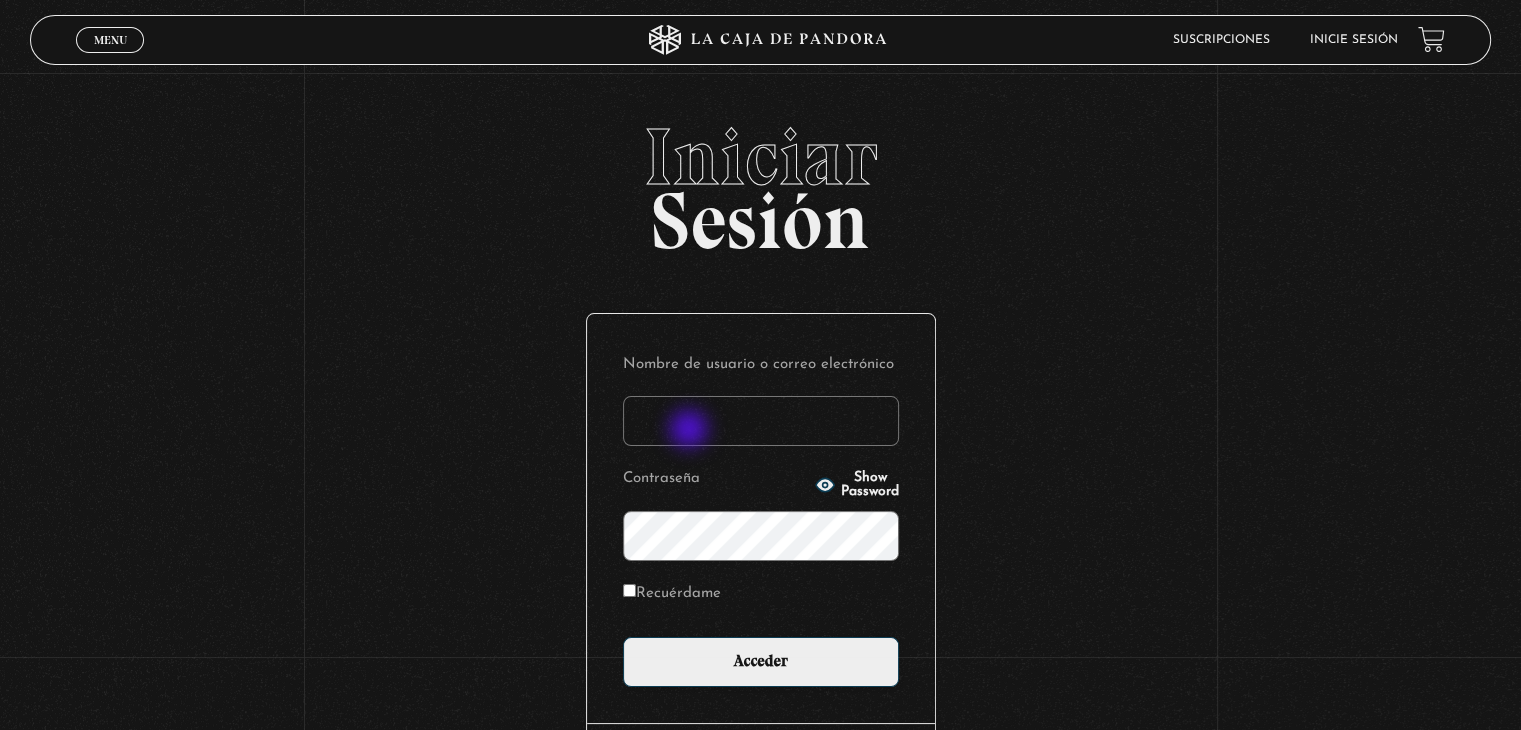 click on "Nombre de usuario o correo electrónico" at bounding box center (761, 421) 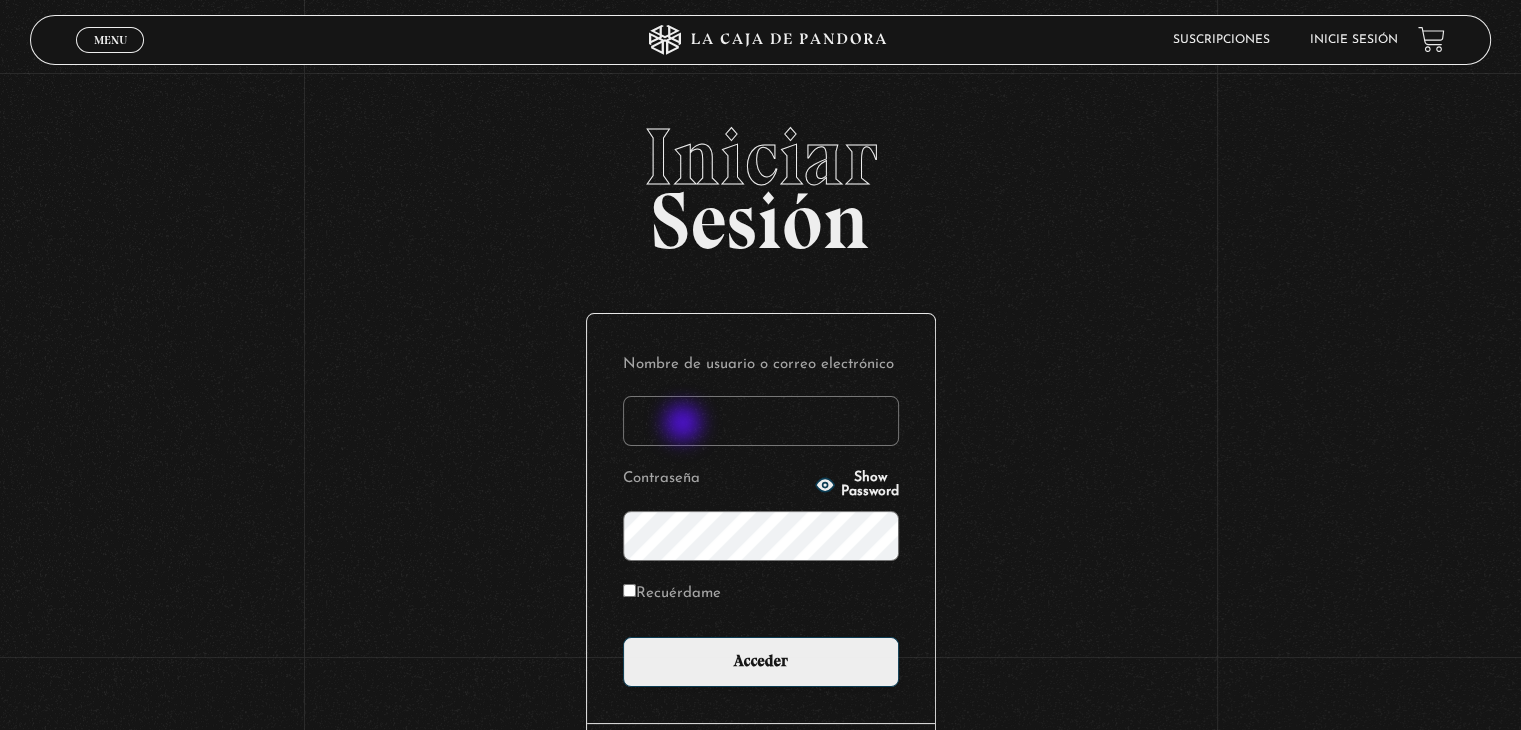 click on "Nombre de usuario o correo electrónico" at bounding box center [761, 421] 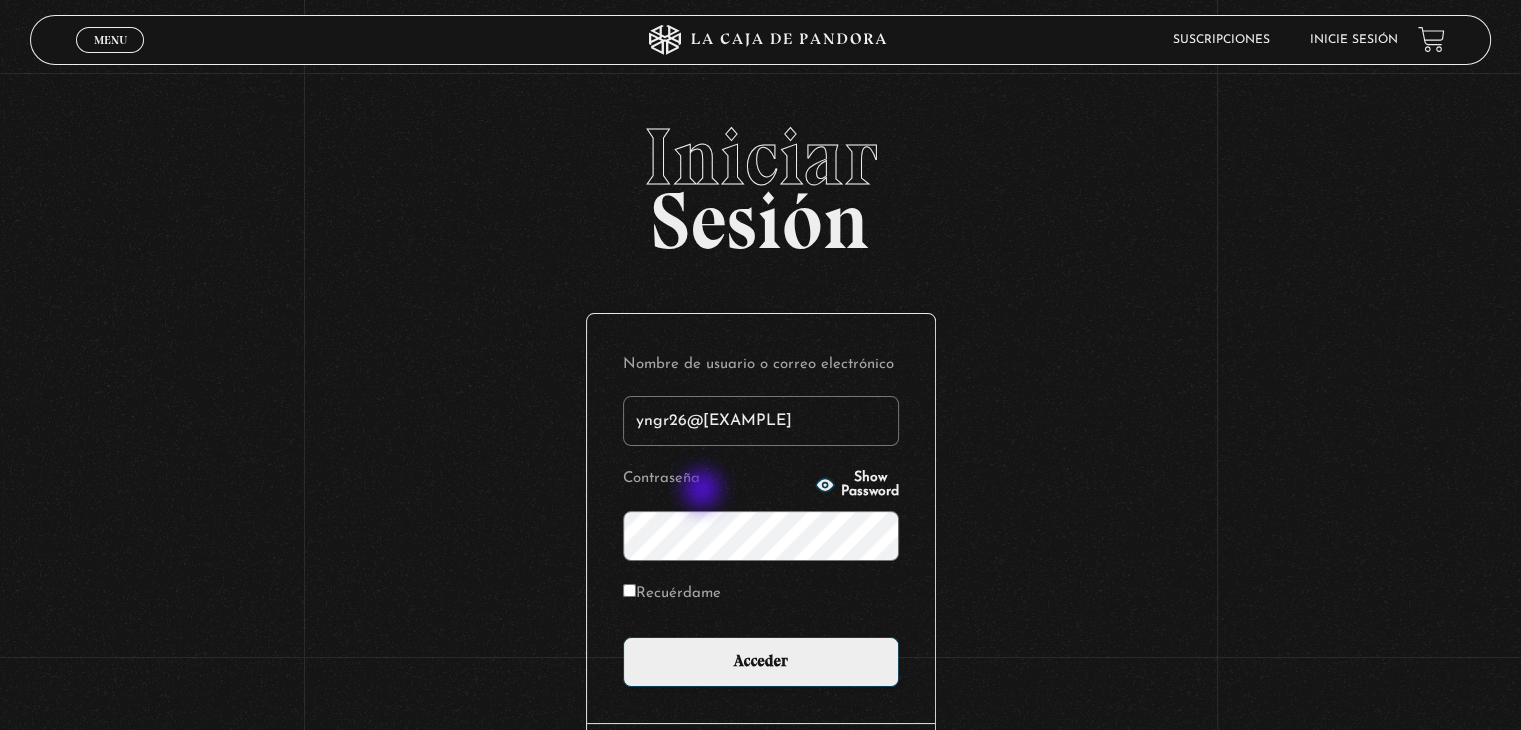 type on "yngr26@gmail.com" 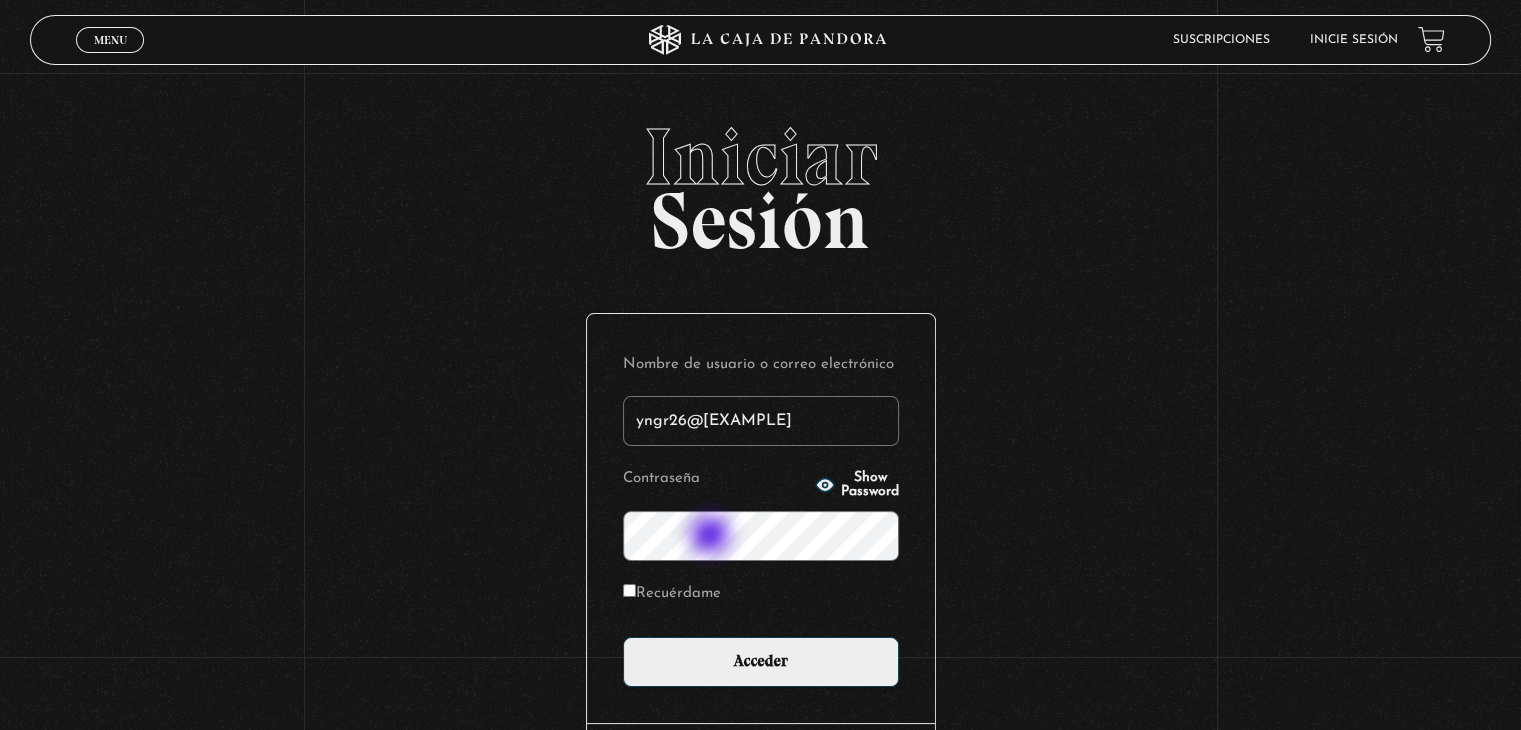 click on "Acceder" at bounding box center [761, 662] 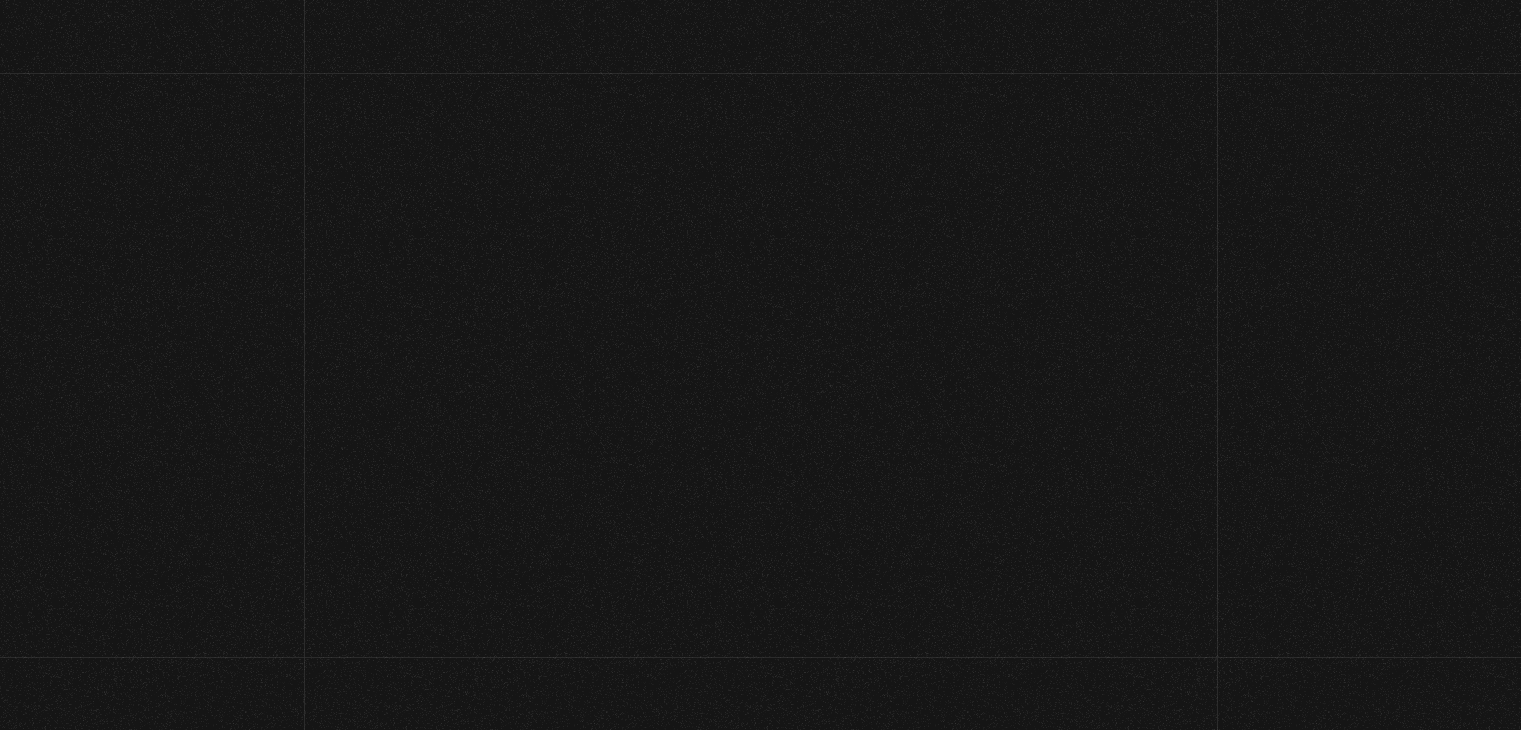 scroll, scrollTop: 0, scrollLeft: 0, axis: both 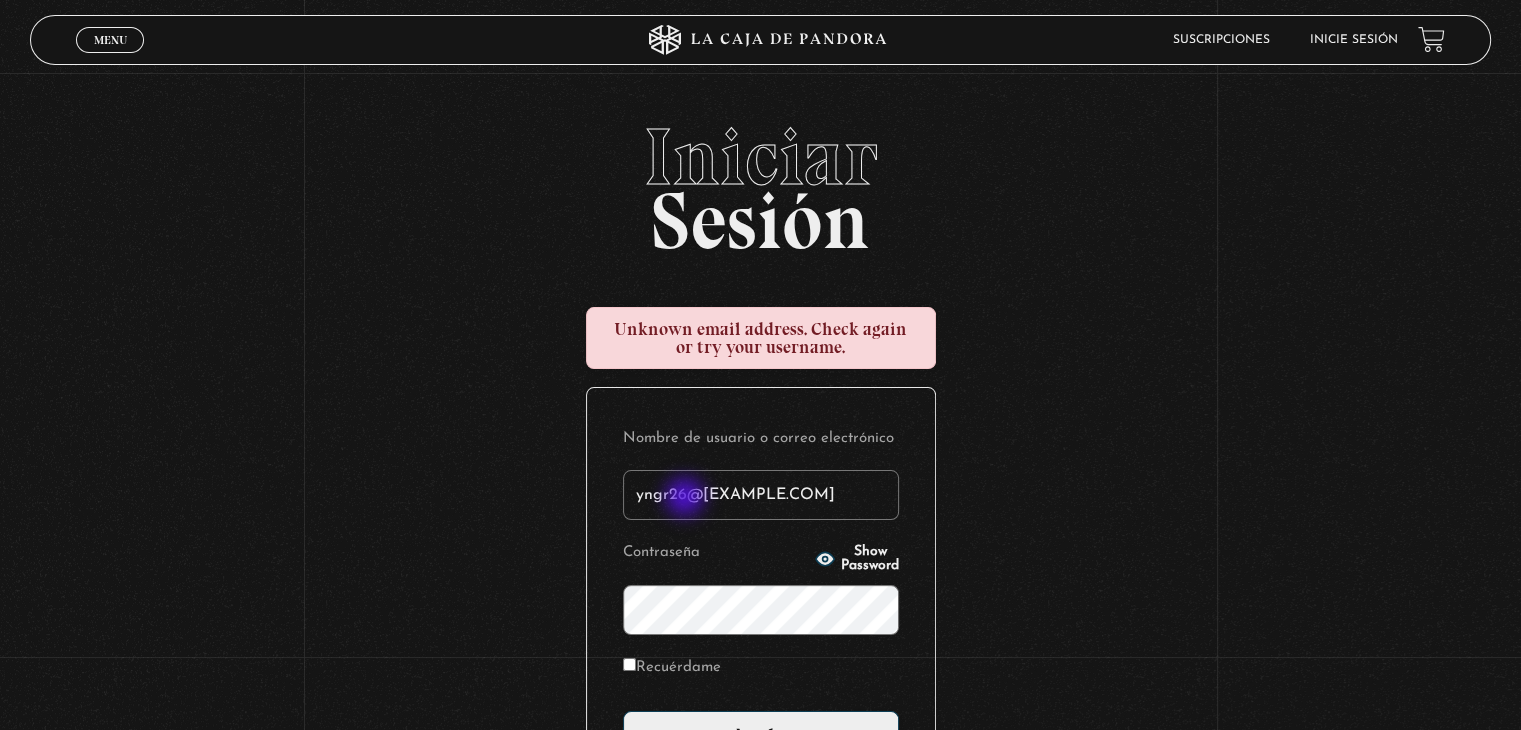 click on "yngr26@gmail.com" at bounding box center (761, 495) 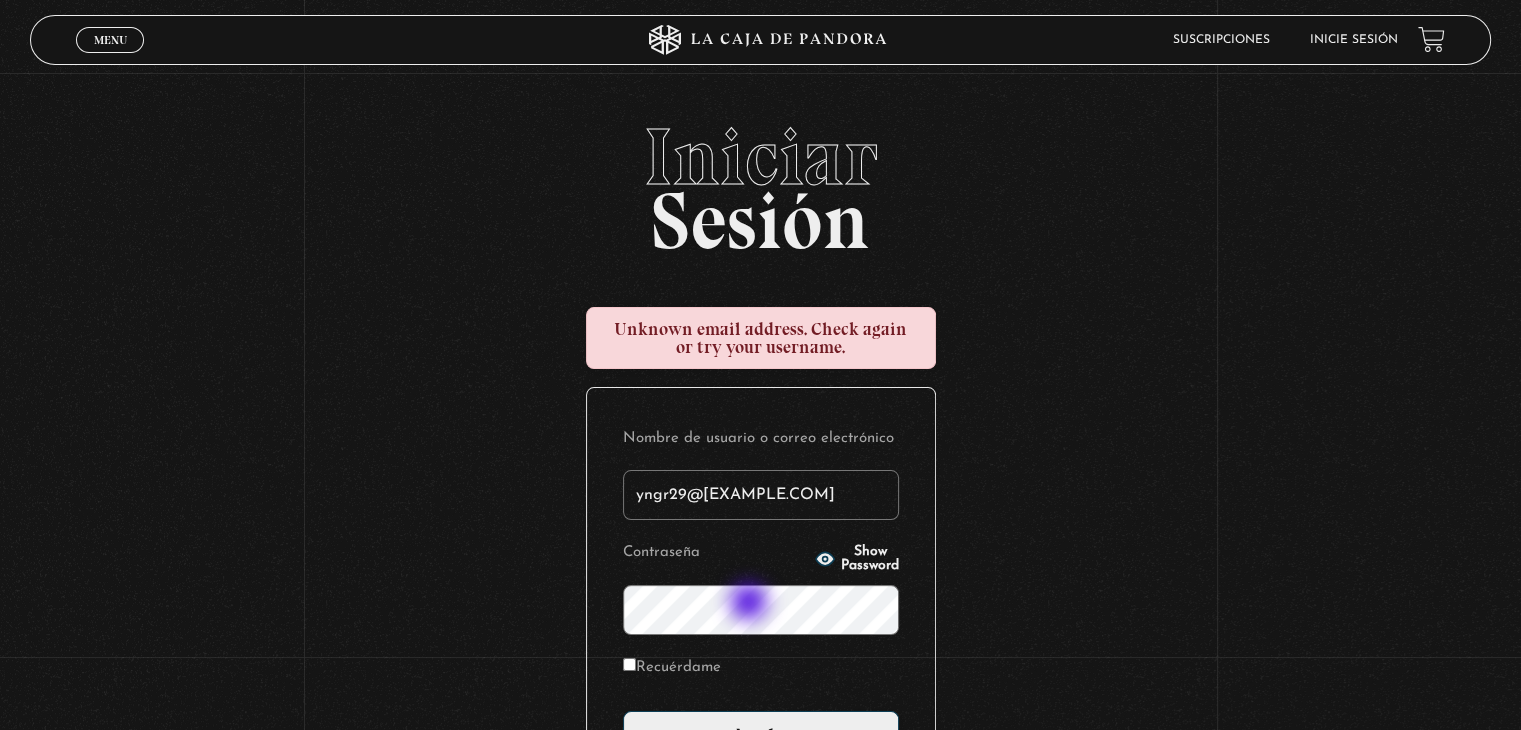 type on "yngr29@gmail.com" 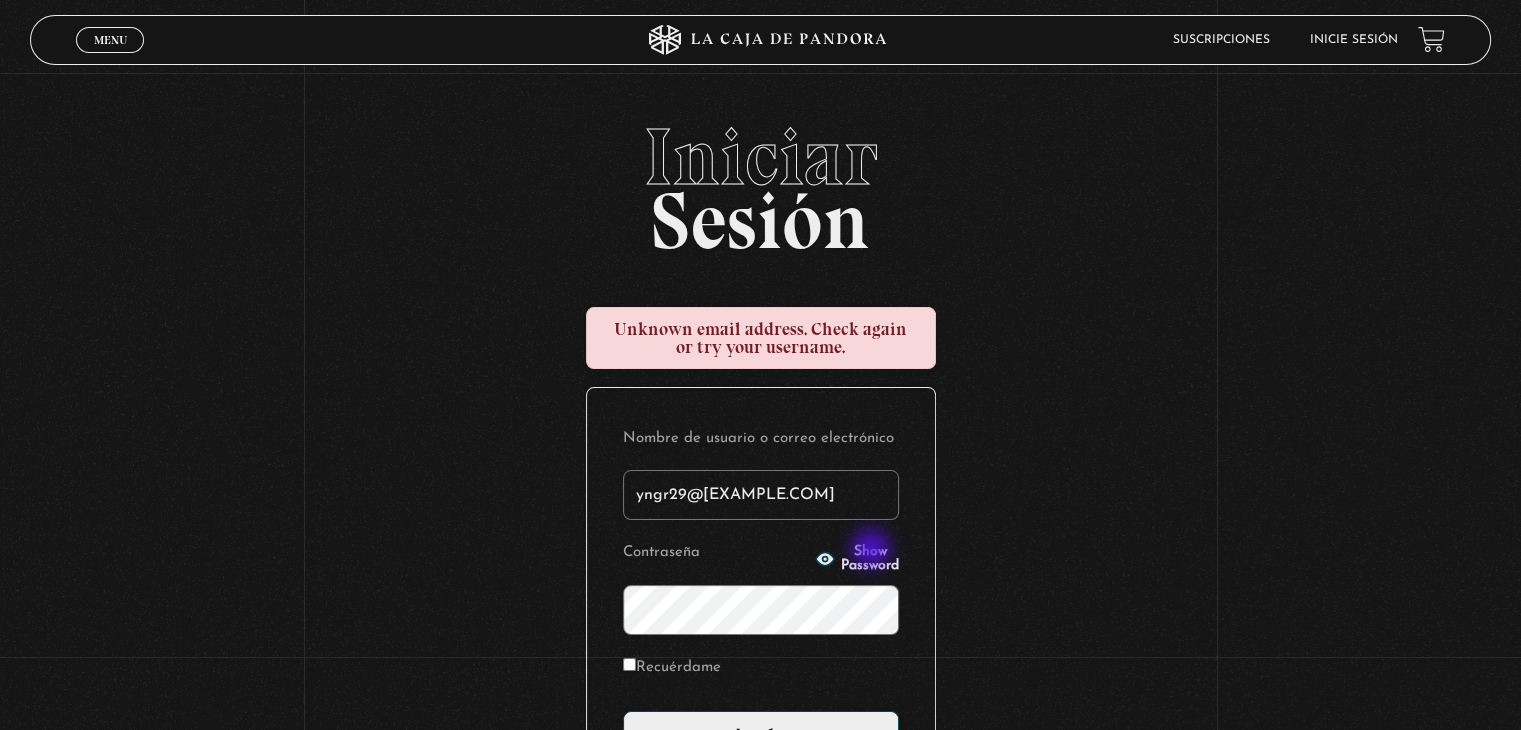 click on "Show Password" at bounding box center (870, 559) 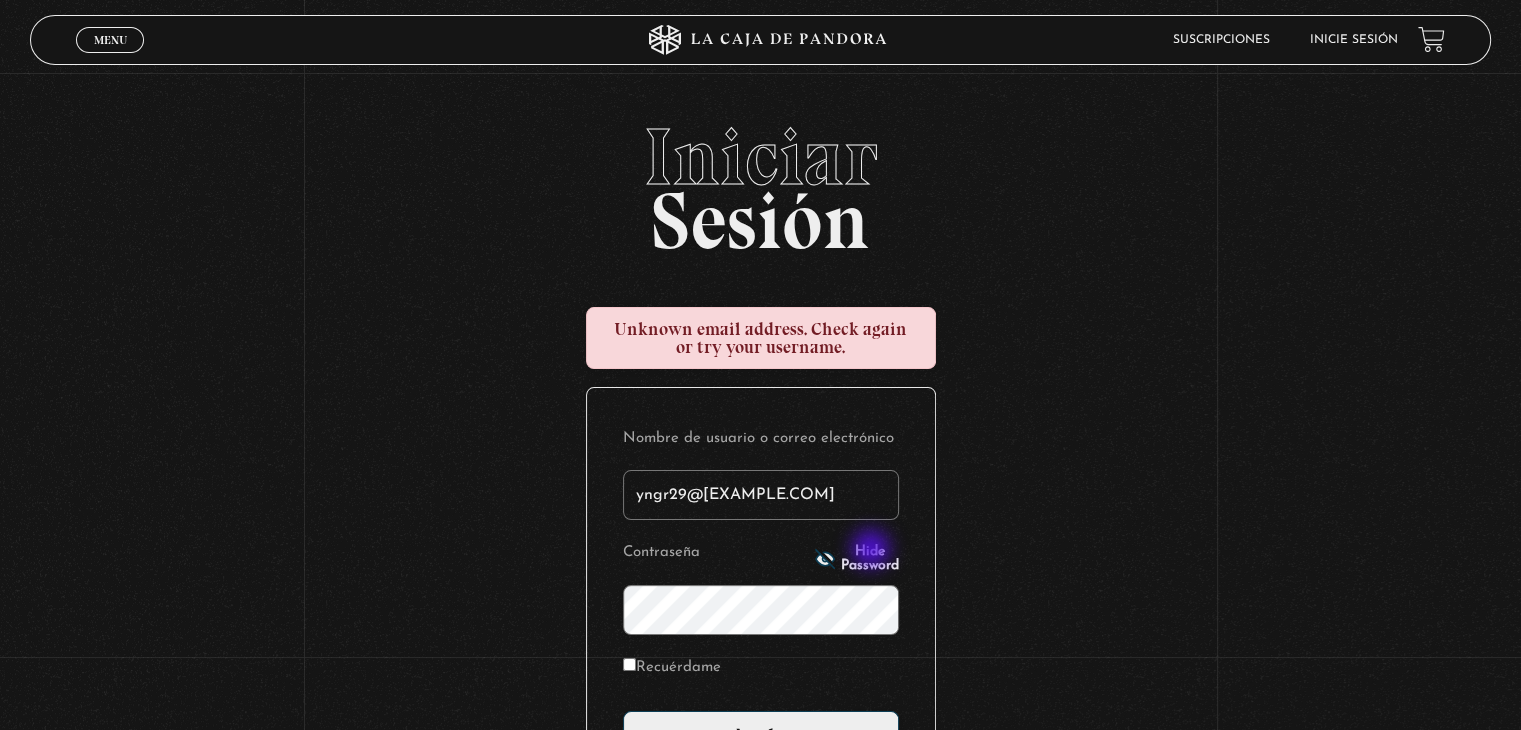 click on "Hide Password" at bounding box center (870, 559) 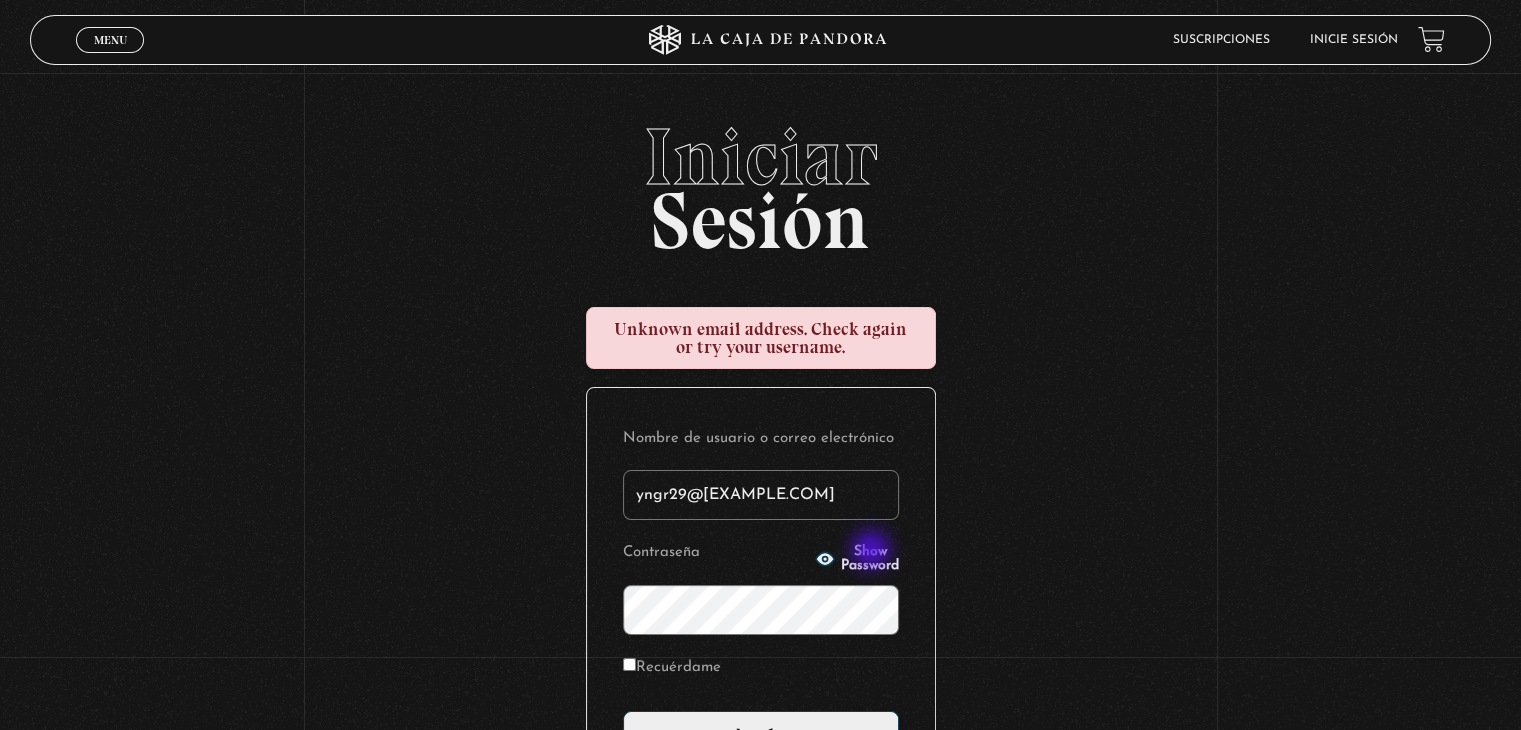 scroll, scrollTop: 0, scrollLeft: 0, axis: both 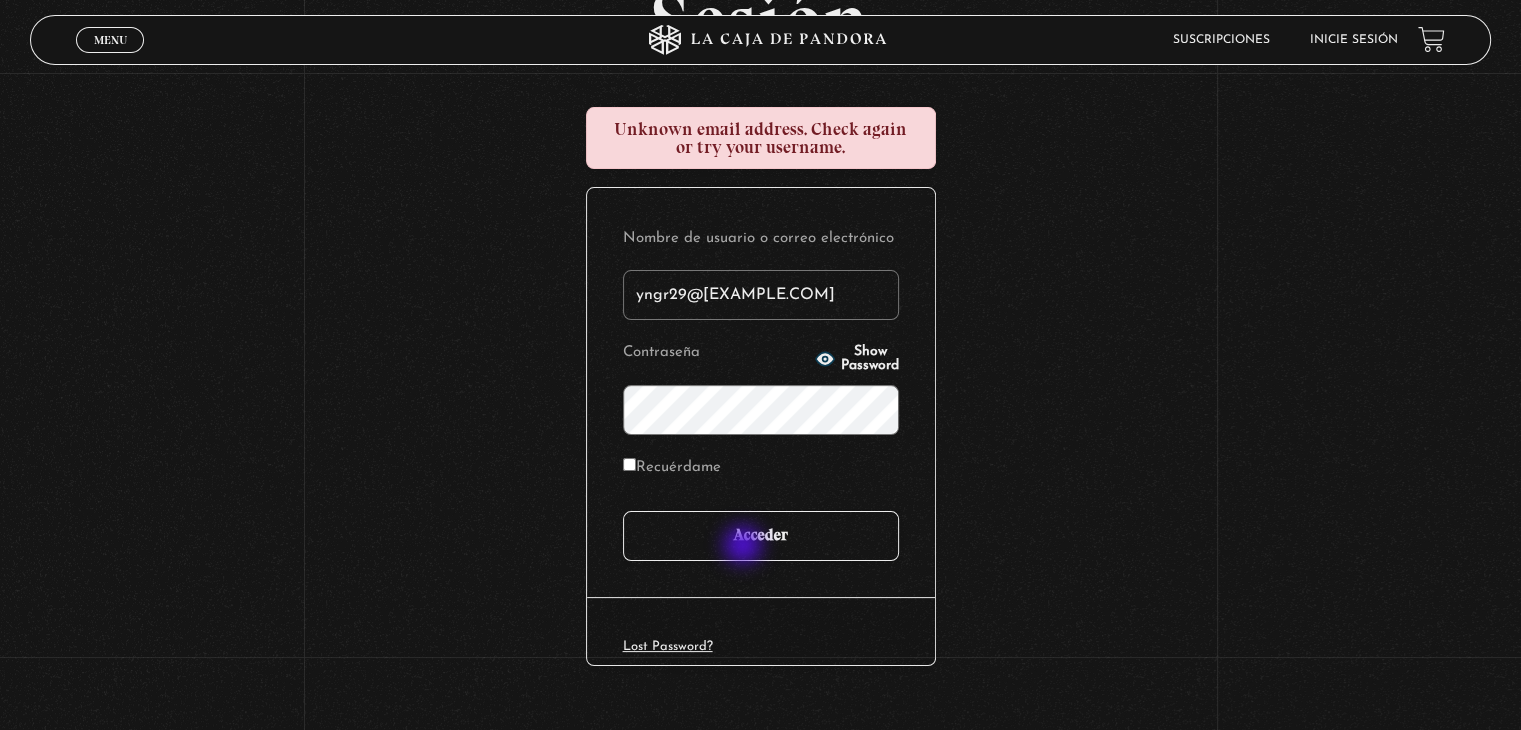 click on "Acceder" at bounding box center (761, 536) 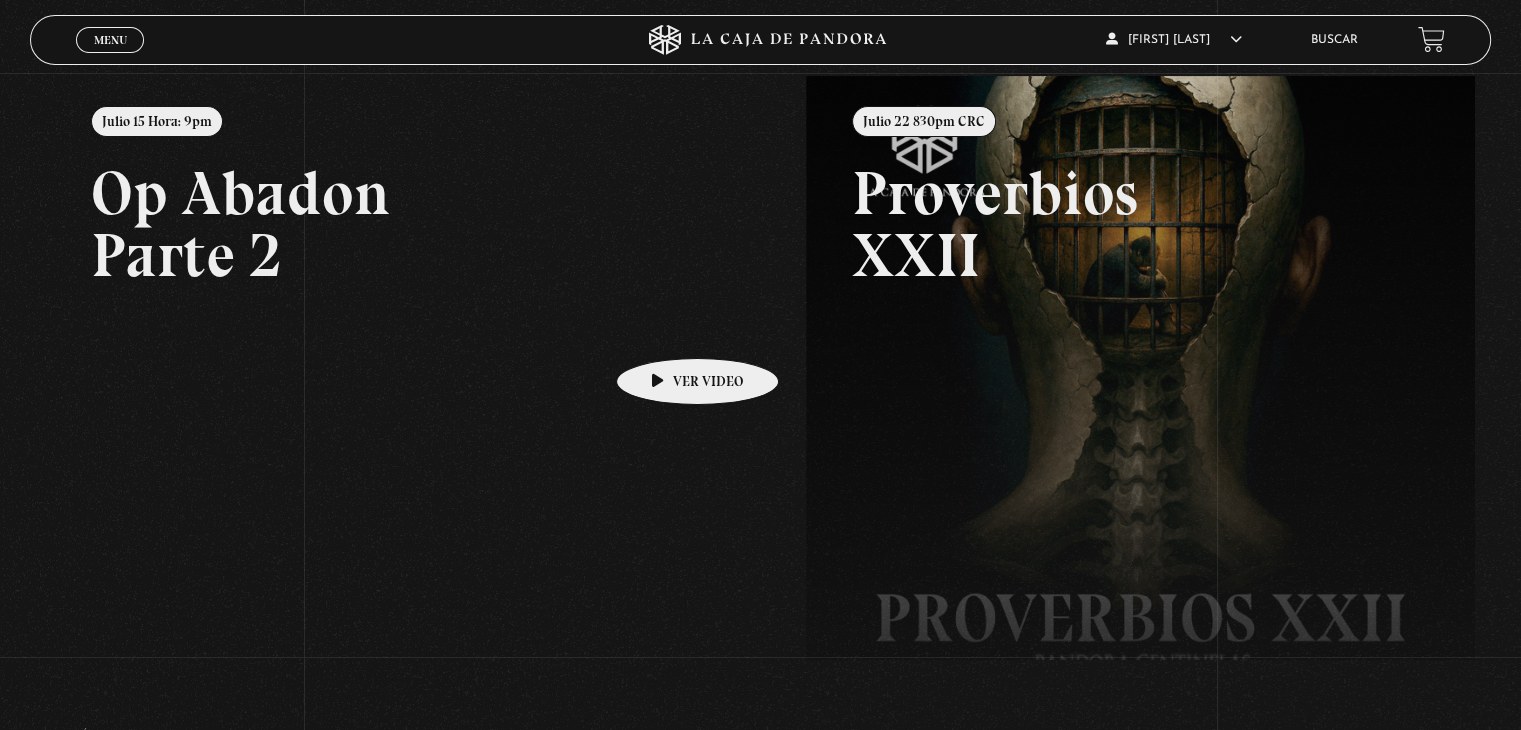 scroll, scrollTop: 179, scrollLeft: 0, axis: vertical 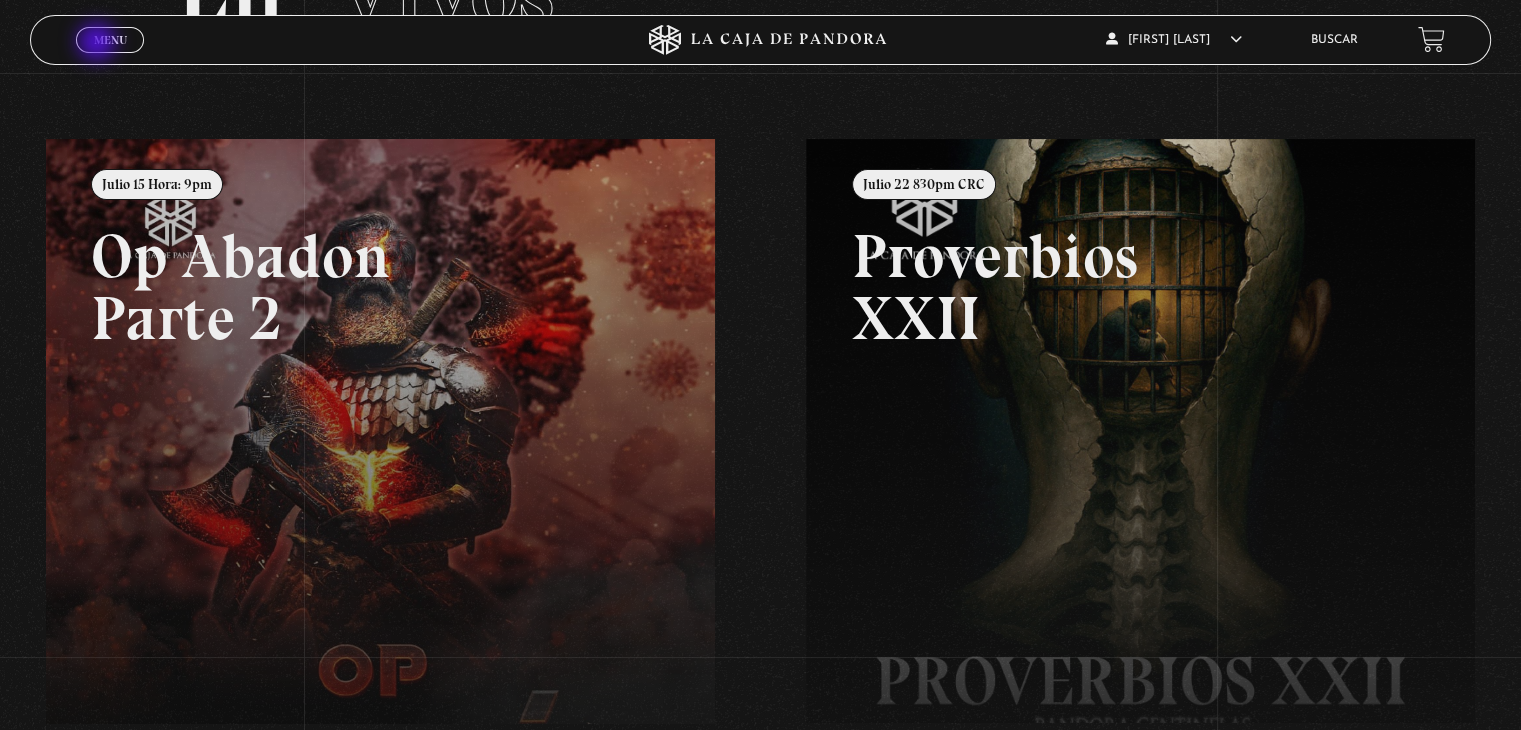 click on "Menu" at bounding box center (110, 40) 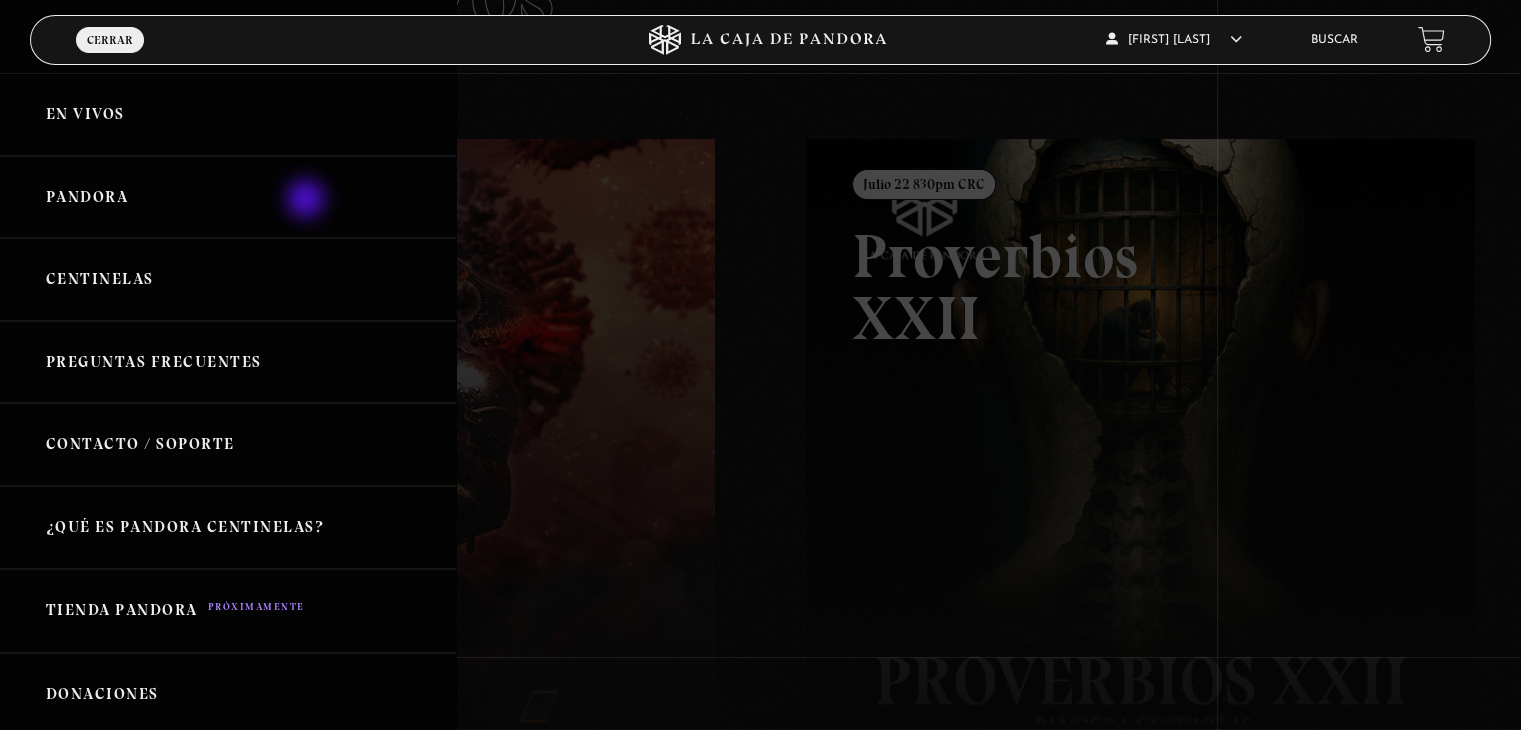 click on "Pandora" at bounding box center [228, 197] 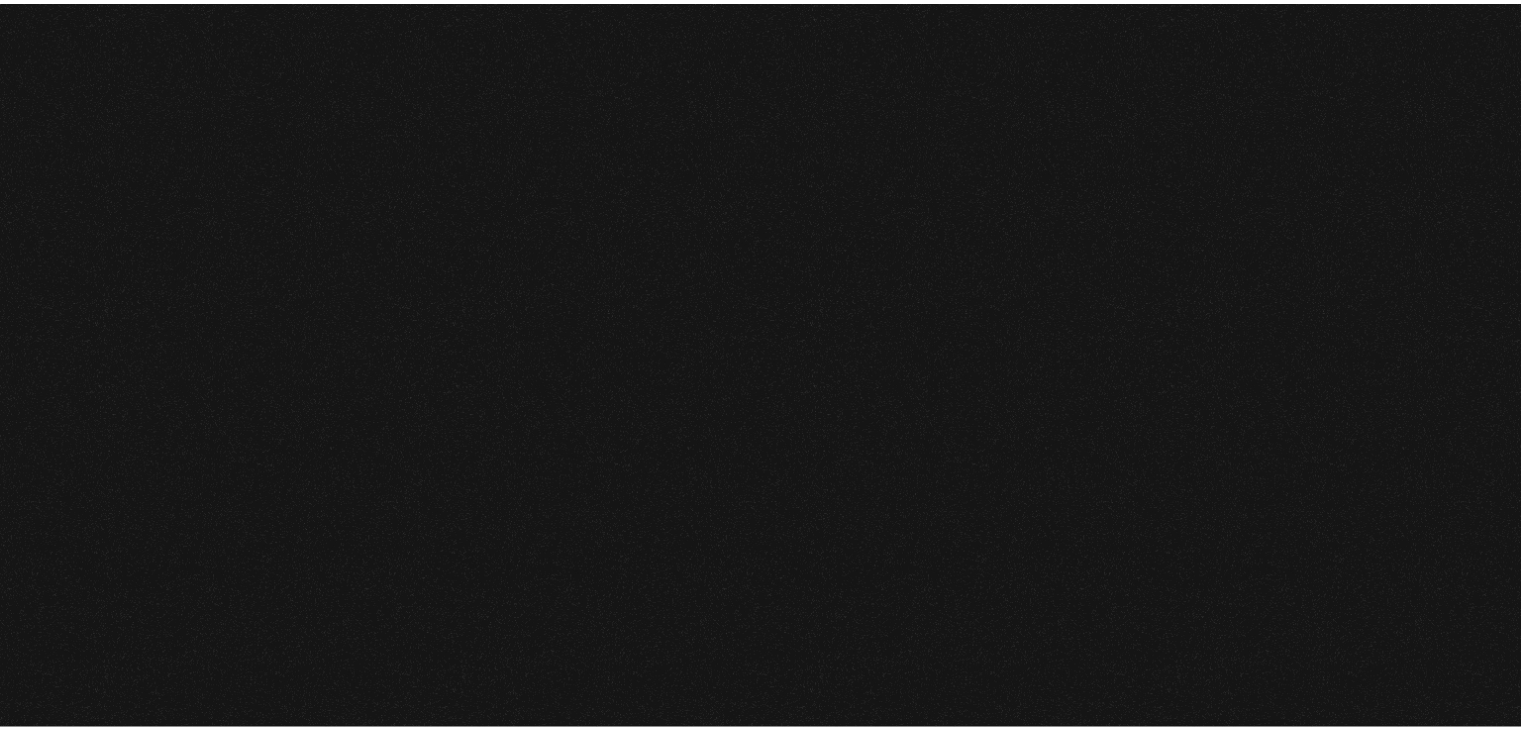 scroll, scrollTop: 0, scrollLeft: 0, axis: both 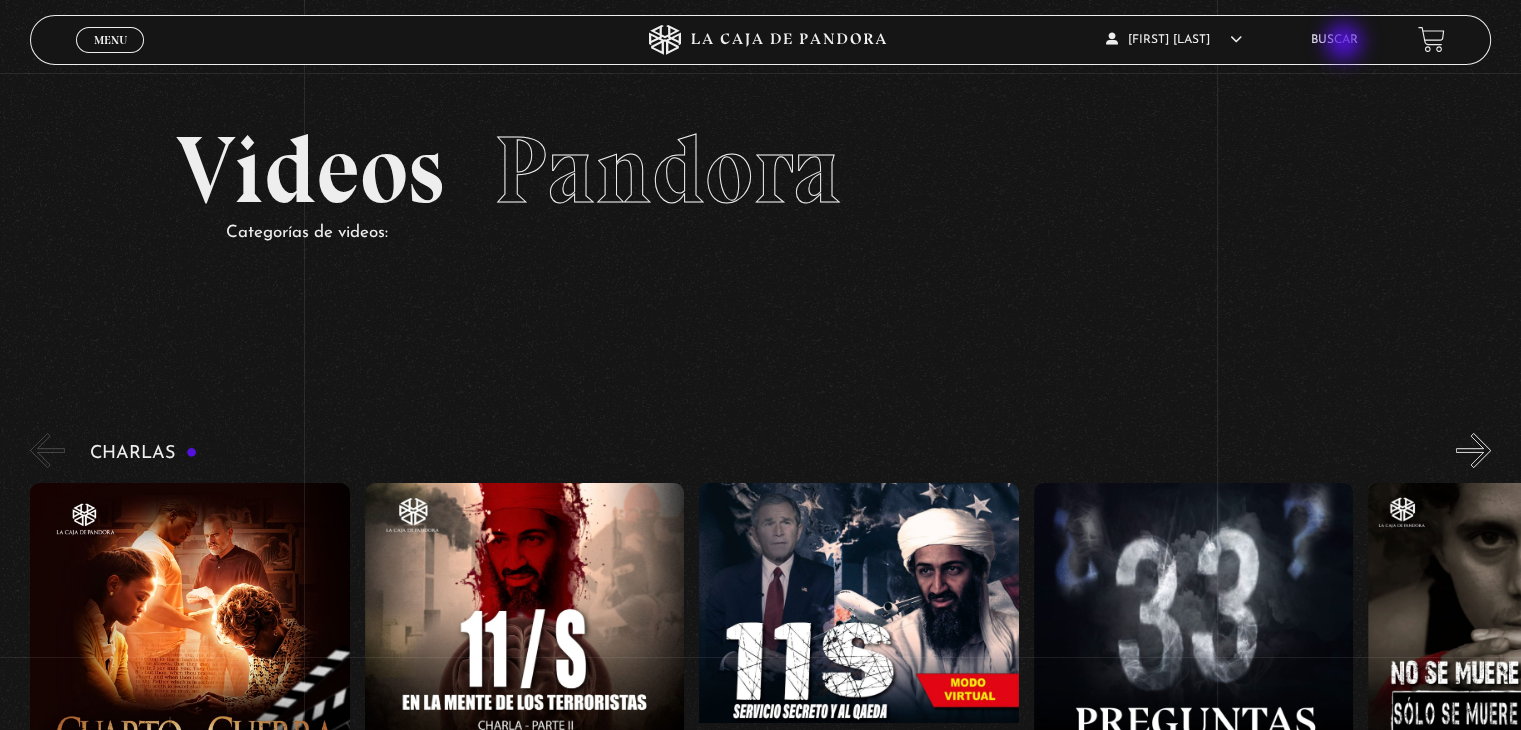 click on "Buscar" at bounding box center (1334, 40) 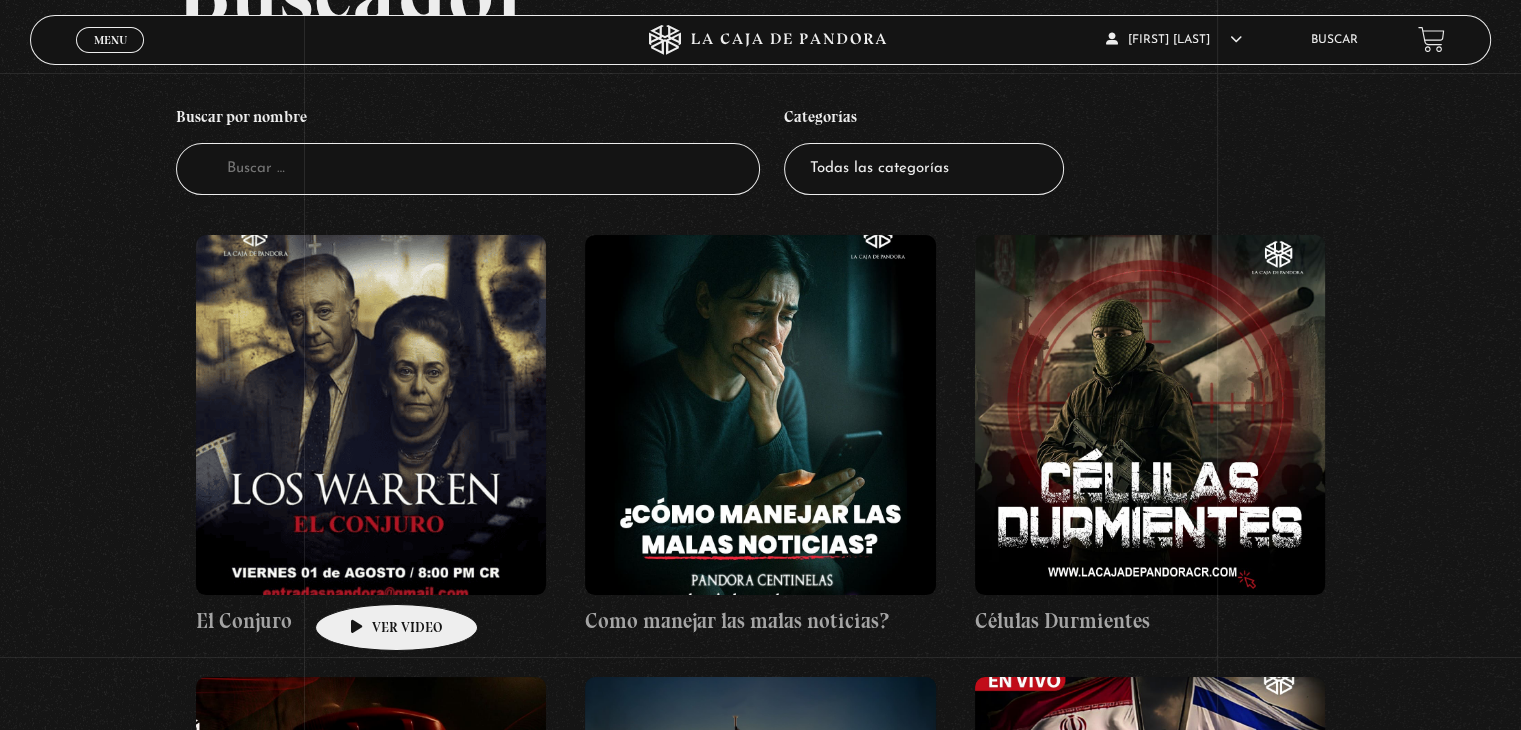 scroll, scrollTop: 200, scrollLeft: 0, axis: vertical 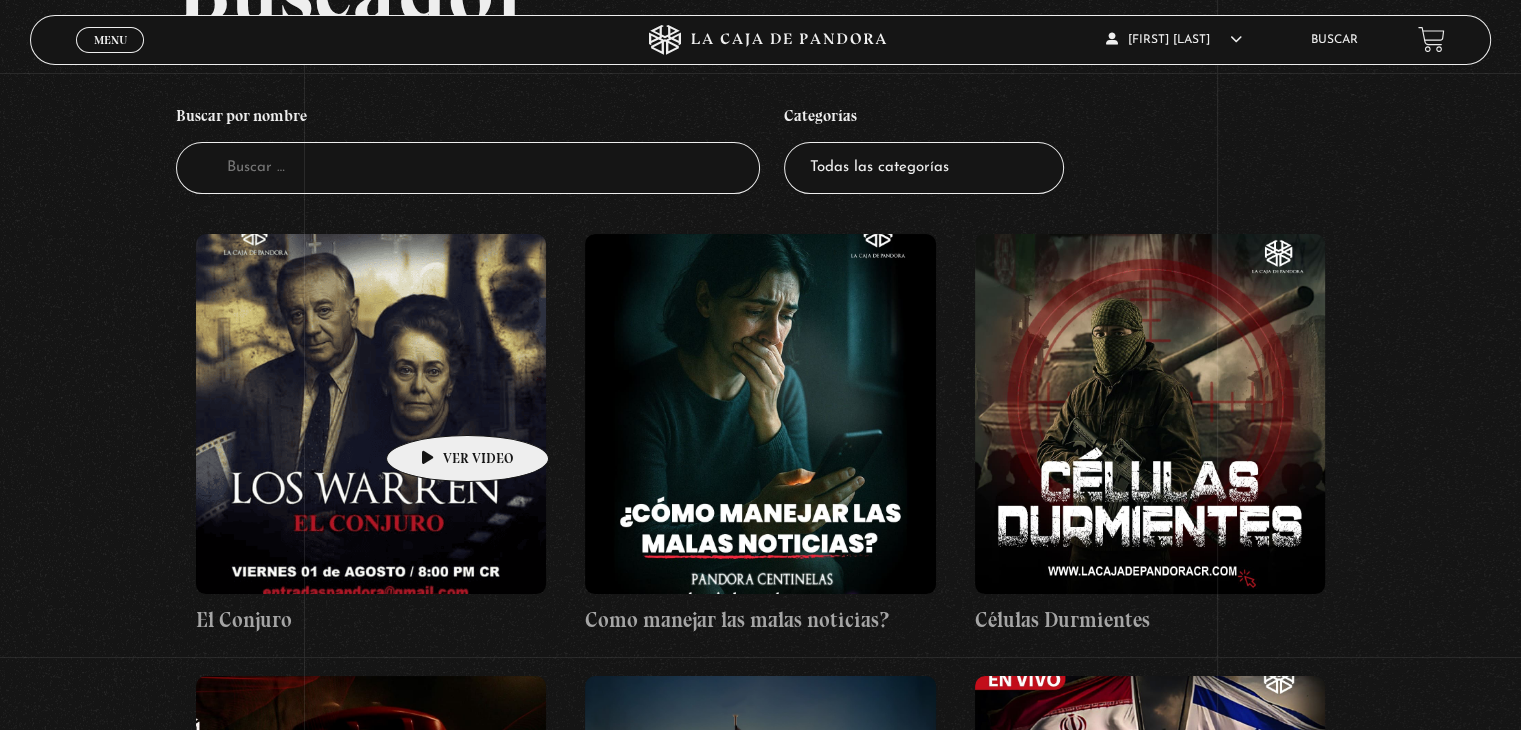 click at bounding box center (371, 414) 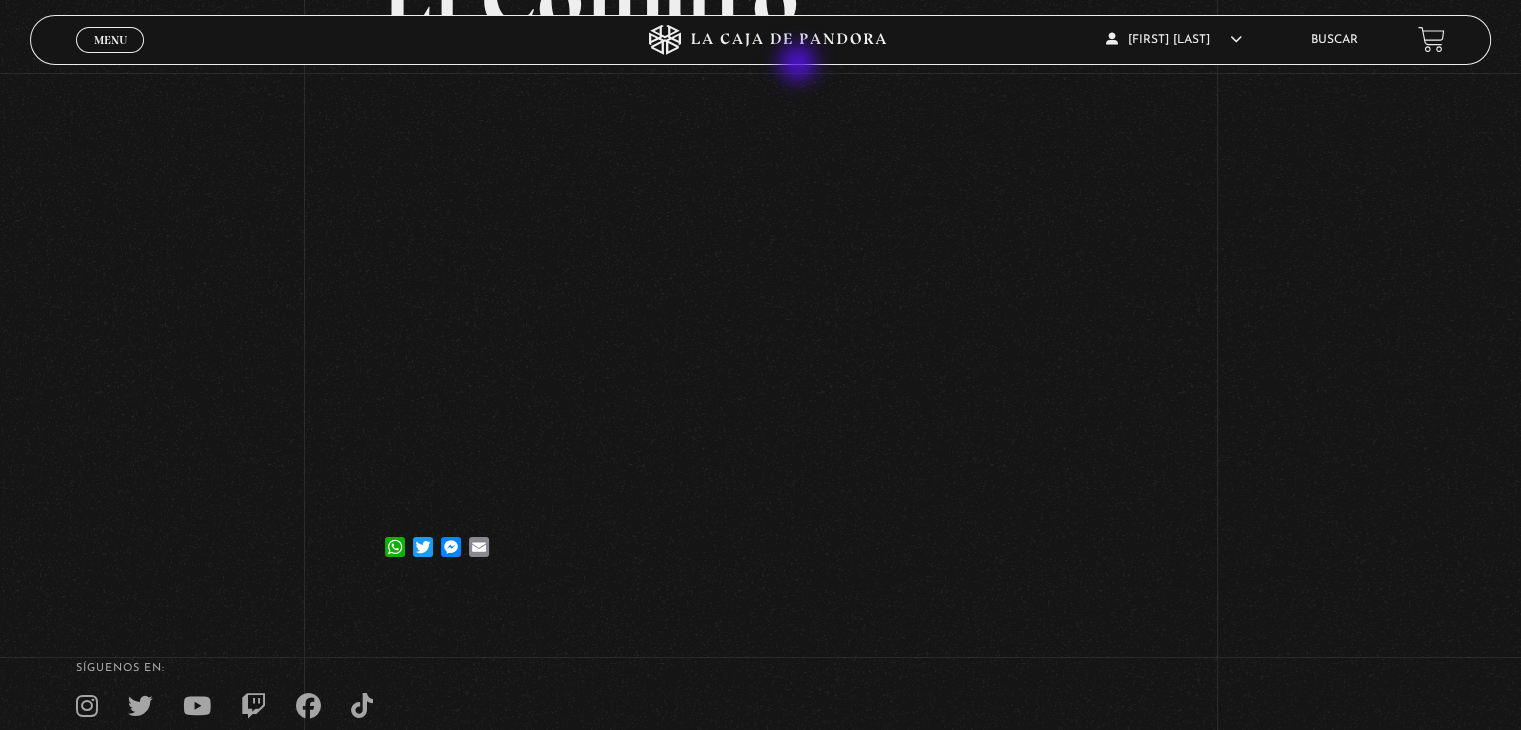 scroll, scrollTop: 200, scrollLeft: 0, axis: vertical 